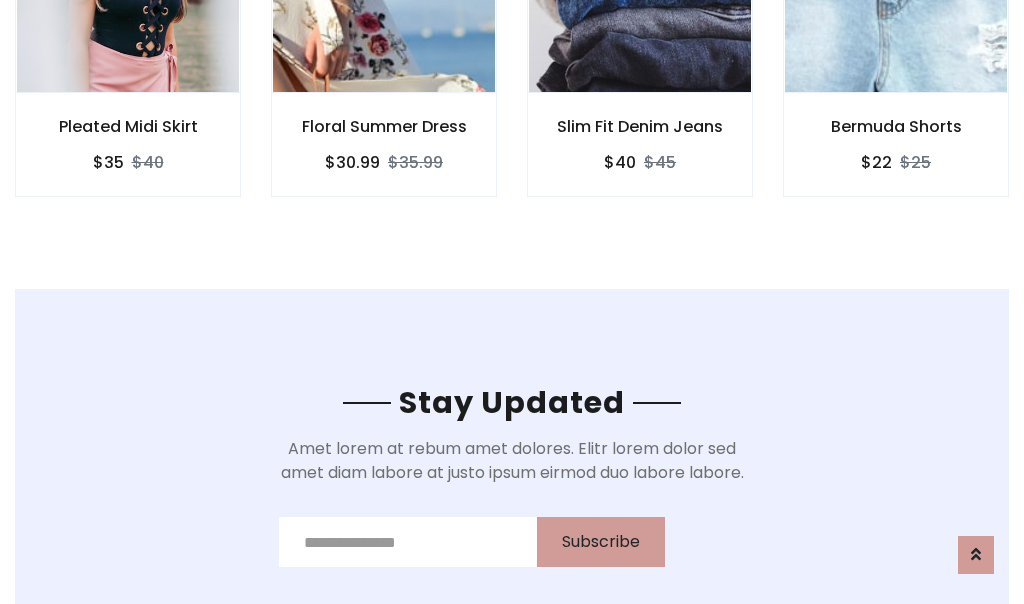 scroll, scrollTop: 3012, scrollLeft: 0, axis: vertical 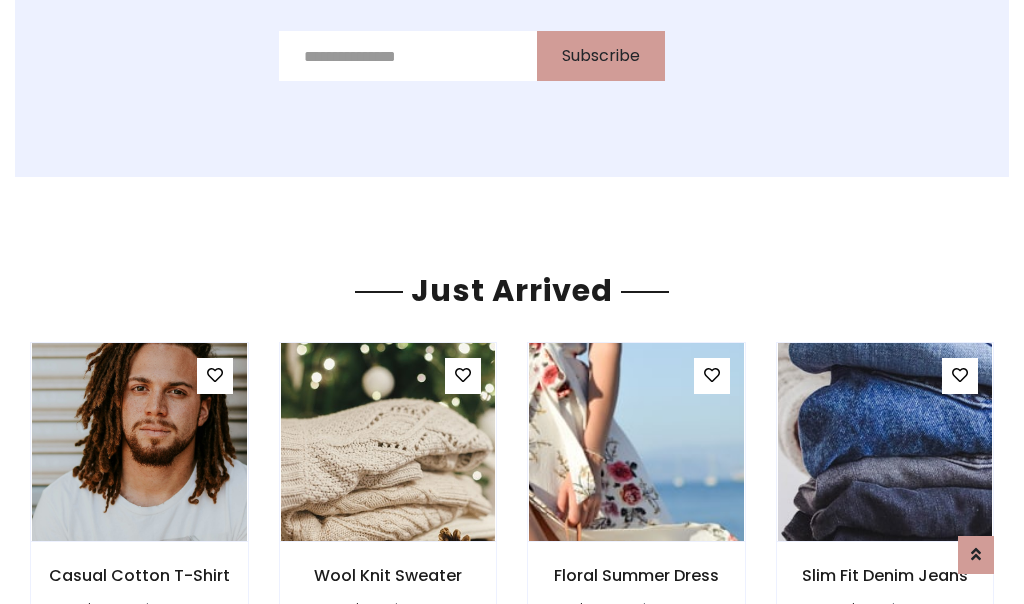 click on "Slim Fit Denim Jeans
$40
$45" at bounding box center [640, -428] 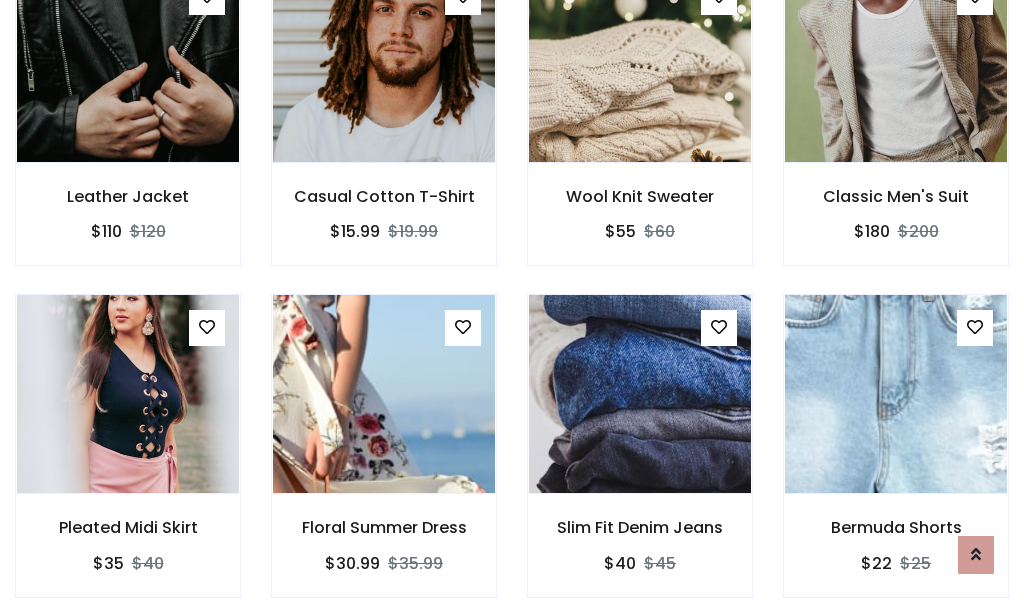 click on "Slim Fit Denim Jeans
$40
$45" at bounding box center [640, 459] 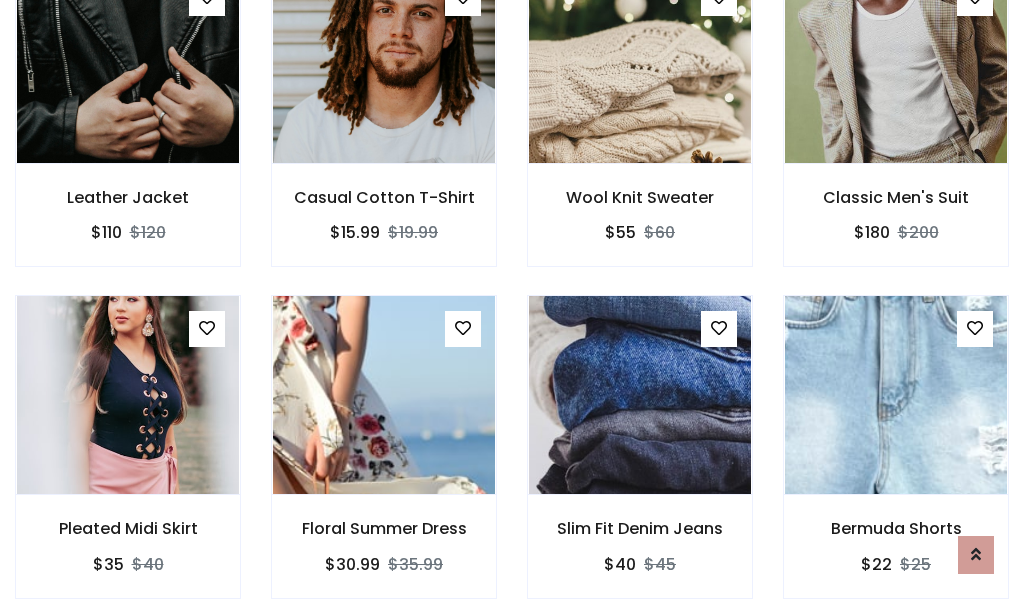 click on "Slim Fit Denim Jeans
$40
$45" at bounding box center (640, 460) 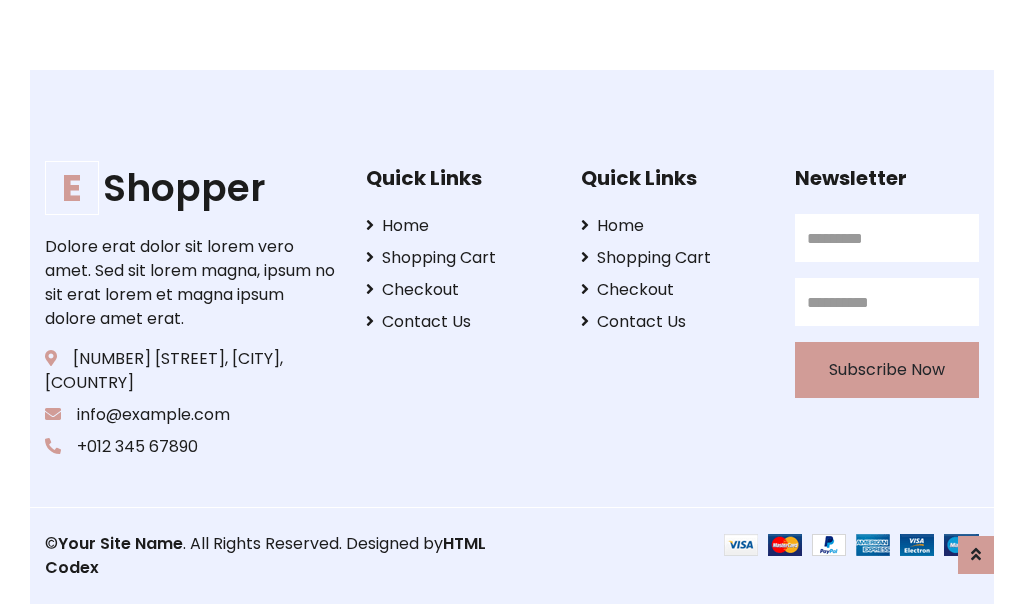 scroll, scrollTop: 3807, scrollLeft: 0, axis: vertical 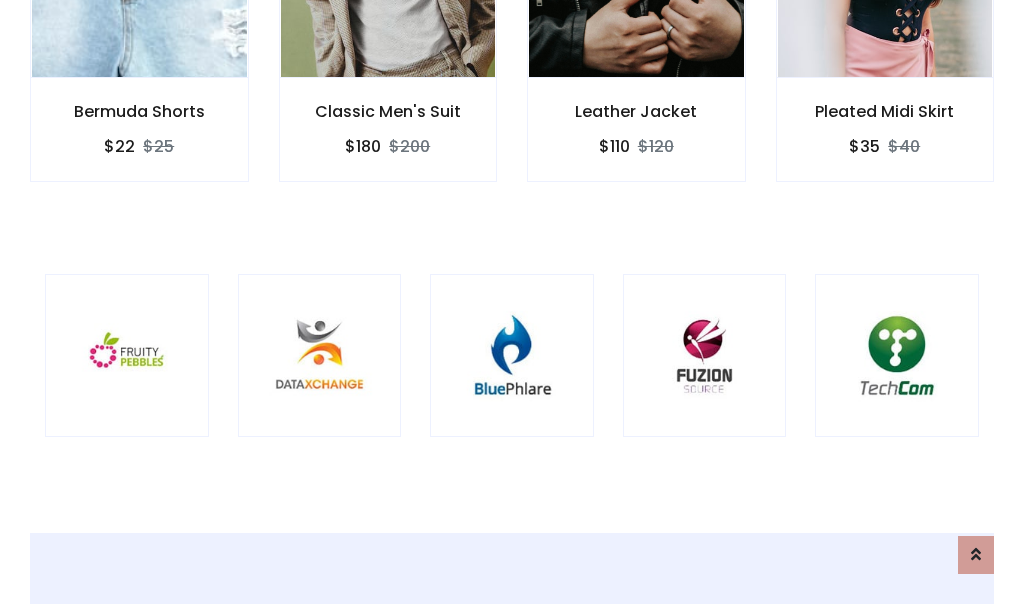 click at bounding box center [512, 356] 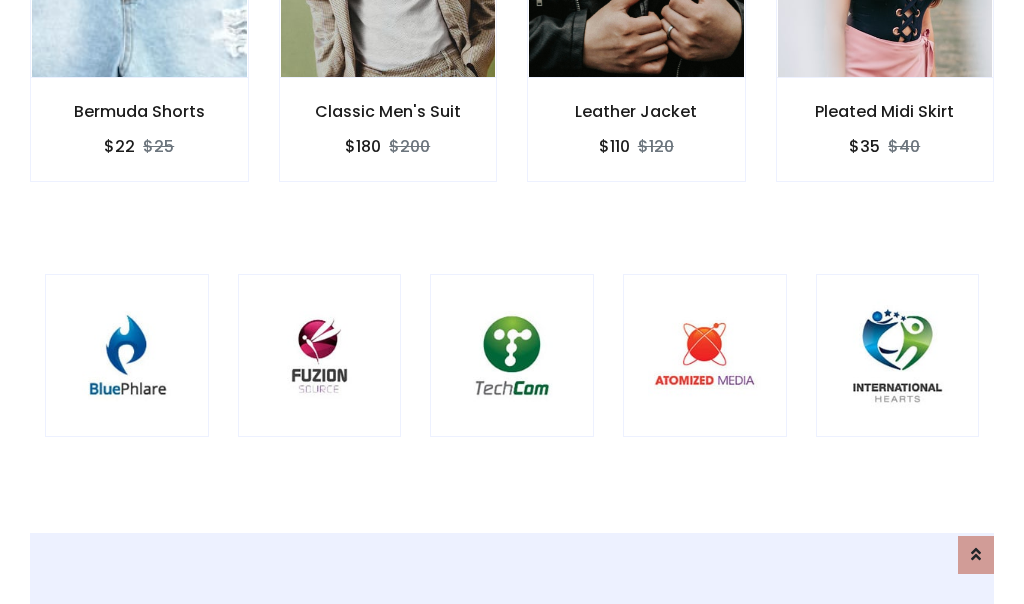 click at bounding box center [512, 356] 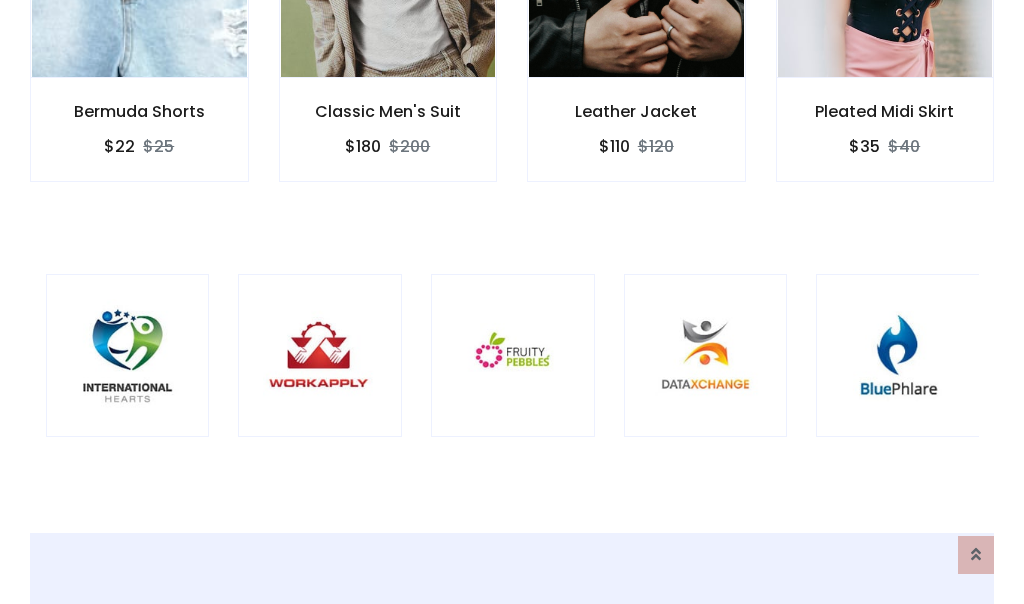 scroll, scrollTop: 0, scrollLeft: 0, axis: both 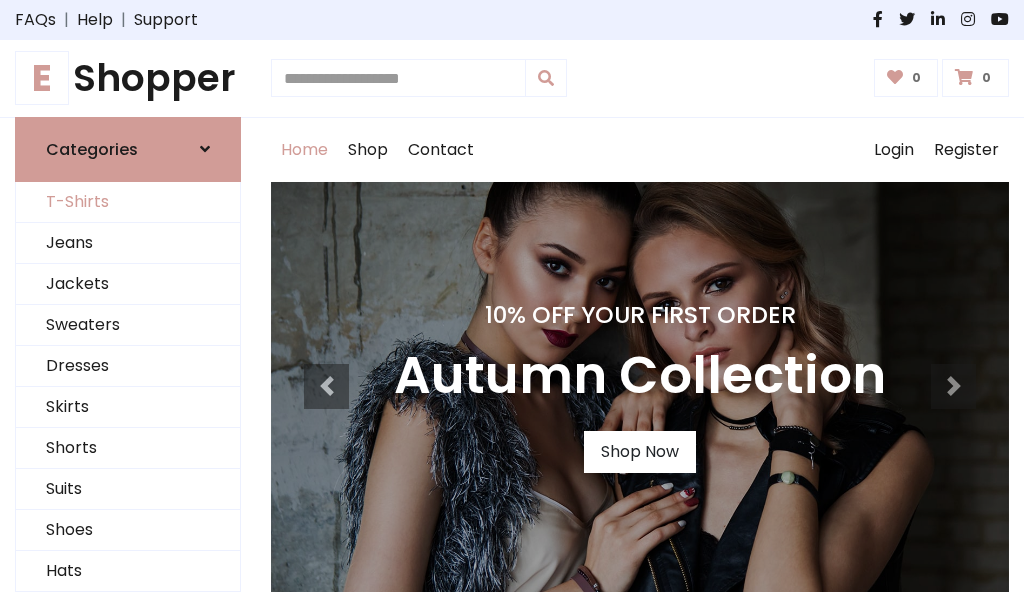 click on "T-Shirts" at bounding box center (128, 202) 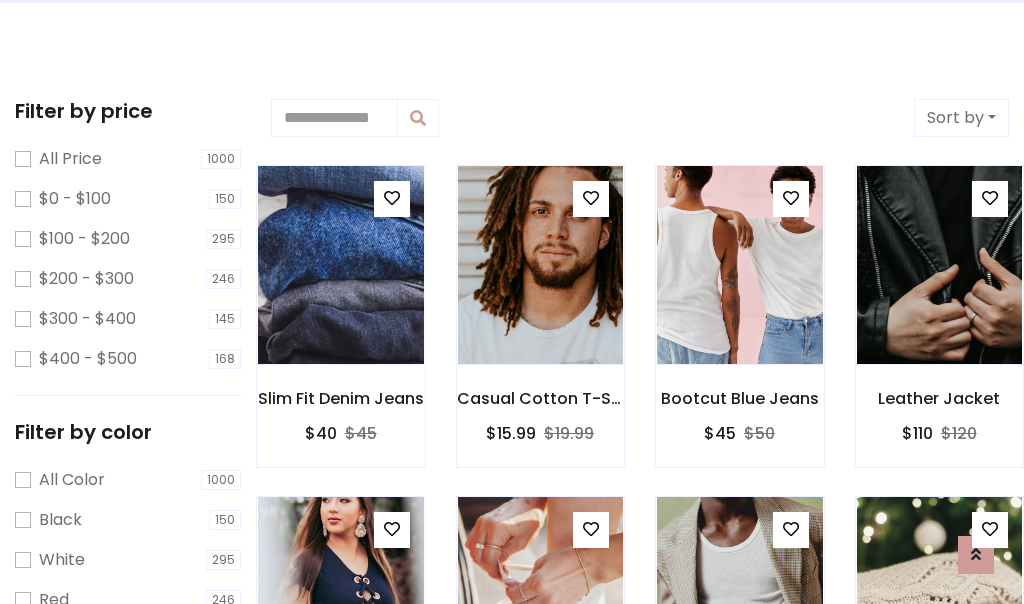 scroll, scrollTop: 0, scrollLeft: 0, axis: both 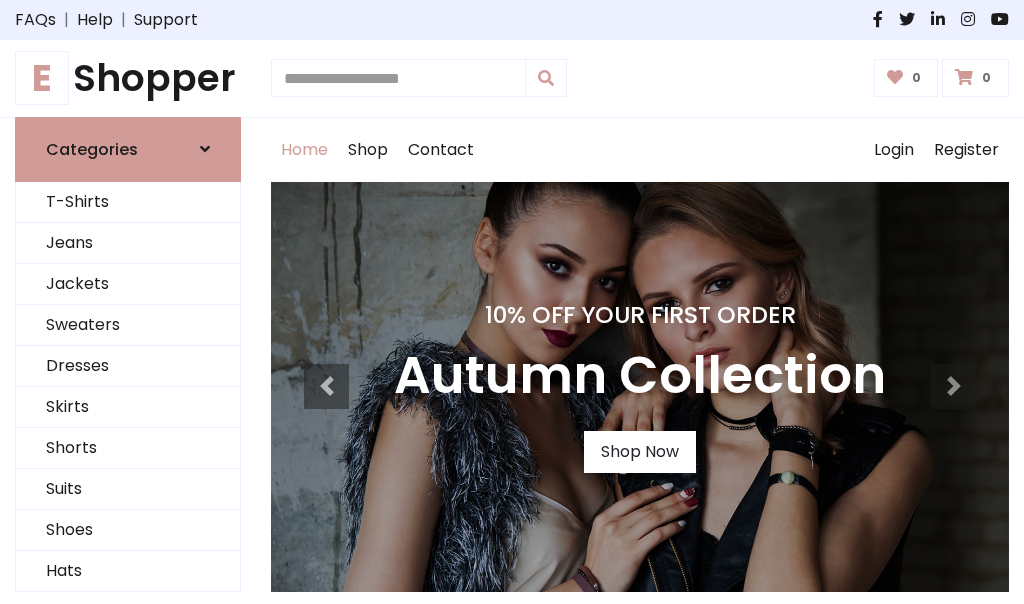 click on "E Shopper" at bounding box center [128, 78] 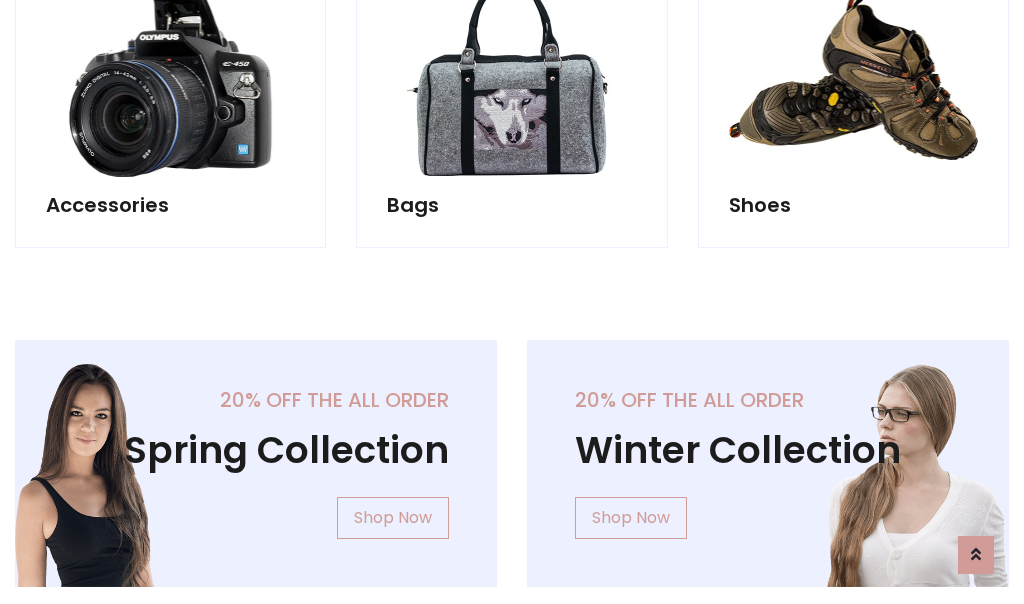 scroll, scrollTop: 1943, scrollLeft: 0, axis: vertical 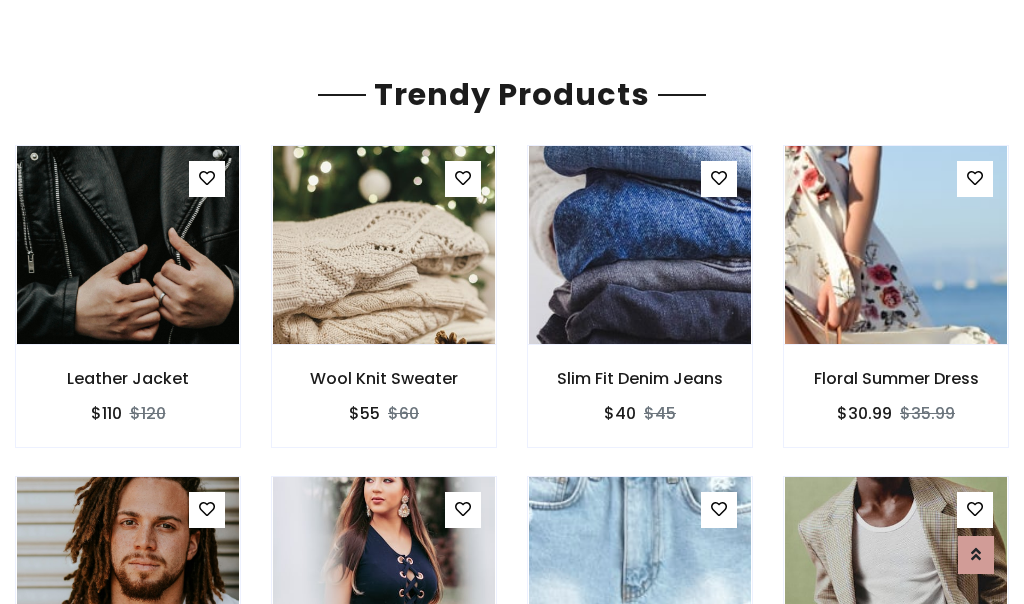 click on "Shop" at bounding box center (368, -1793) 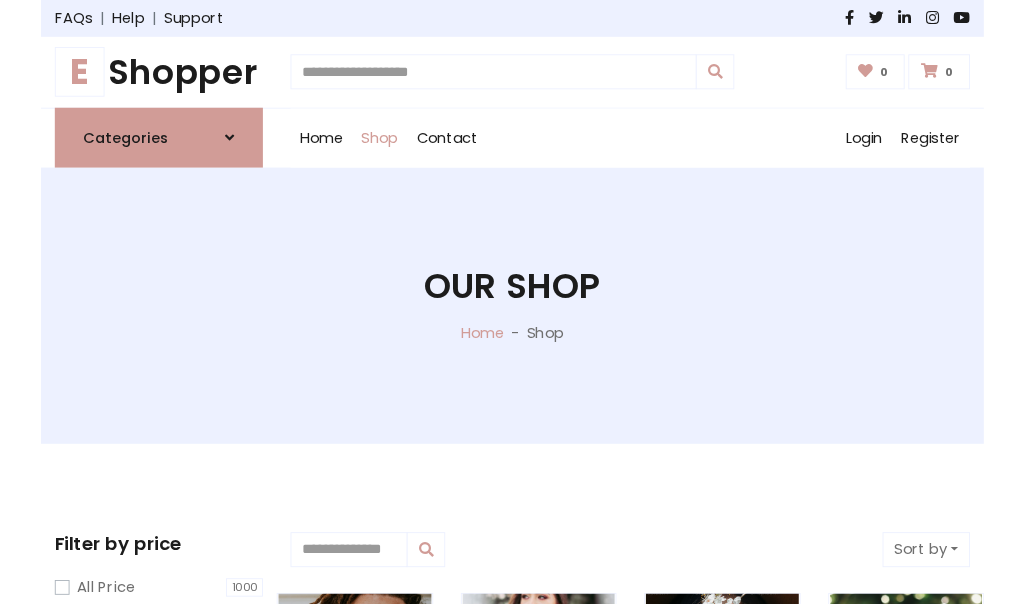 scroll, scrollTop: 0, scrollLeft: 0, axis: both 